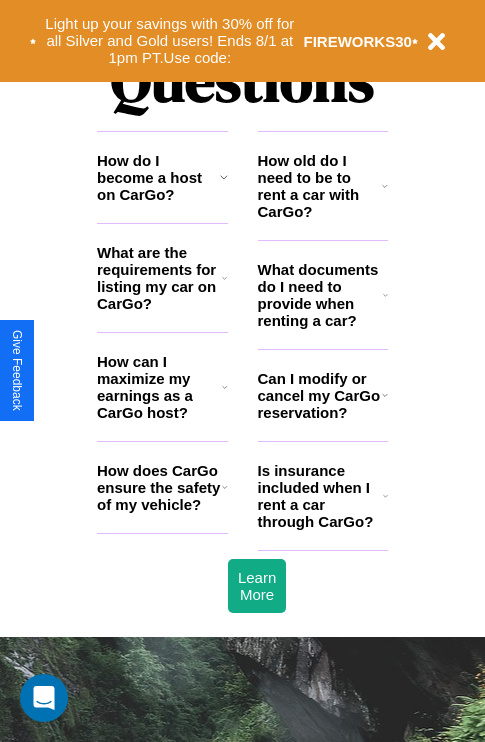 scroll, scrollTop: 2423, scrollLeft: 0, axis: vertical 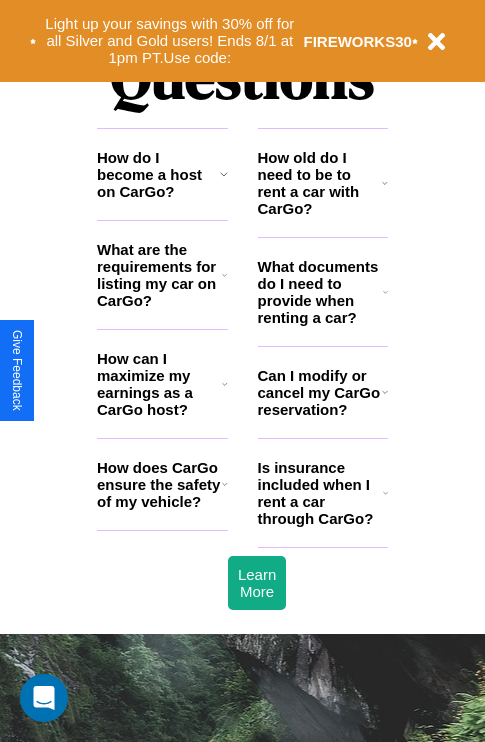 click 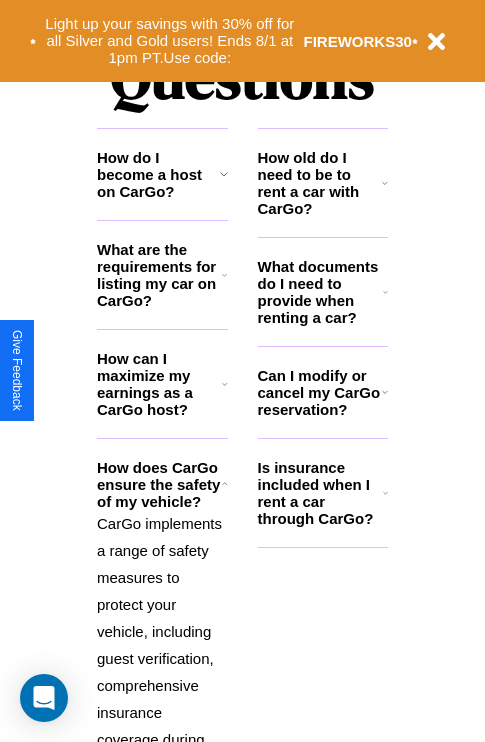 click on "Is insurance included when I rent a car through CarGo?" at bounding box center [320, 493] 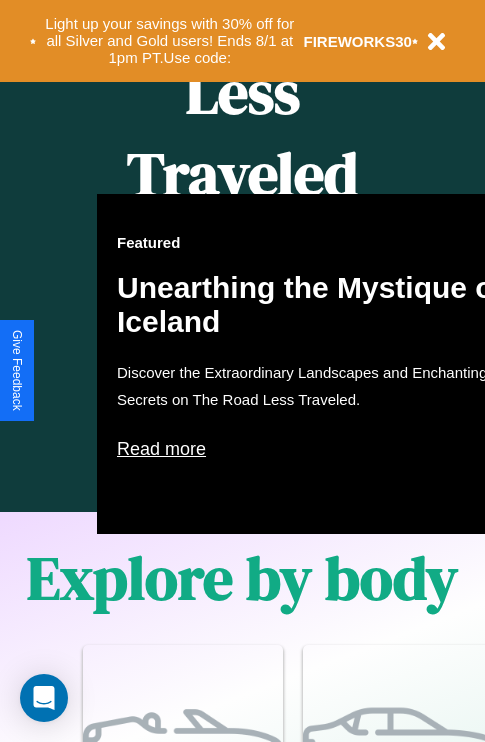 scroll, scrollTop: 817, scrollLeft: 0, axis: vertical 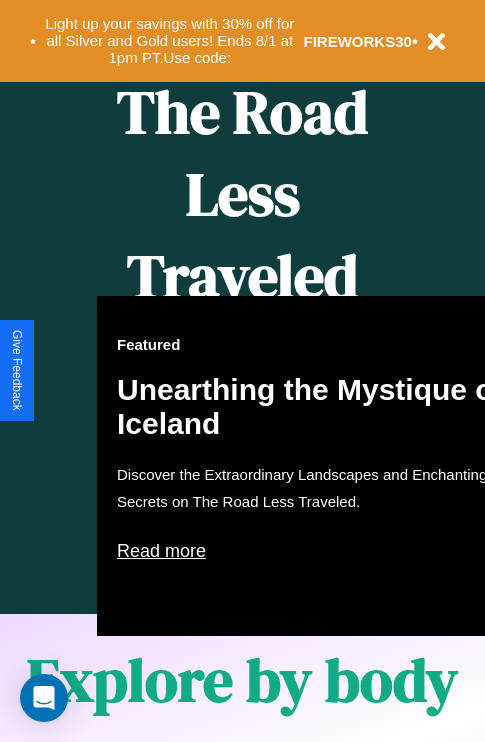 click on "Featured Unearthing the Mystique of Iceland Discover the Extraordinary Landscapes and Enchanting Secrets on The Road Less Traveled. Read more" at bounding box center [317, 466] 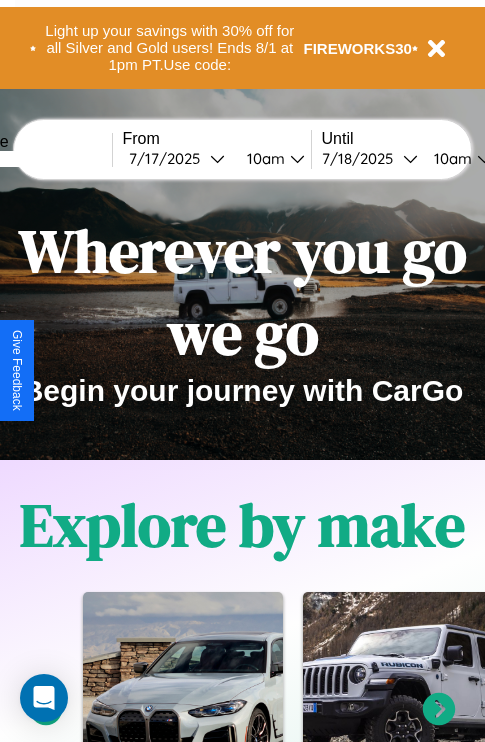 scroll, scrollTop: 0, scrollLeft: 0, axis: both 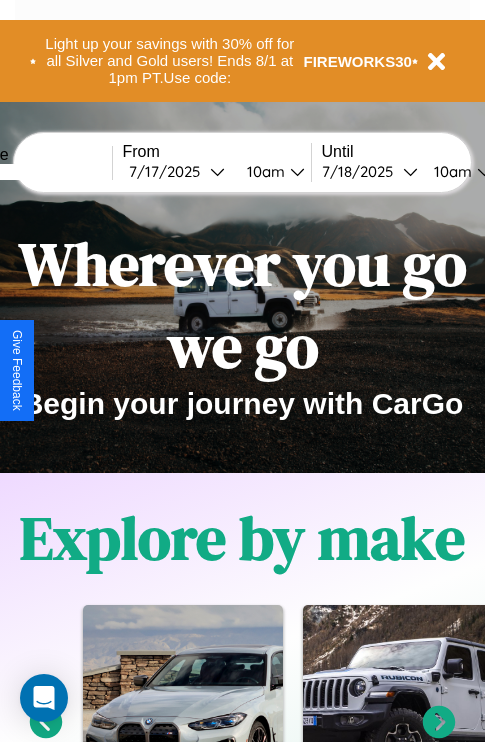 click at bounding box center (37, 172) 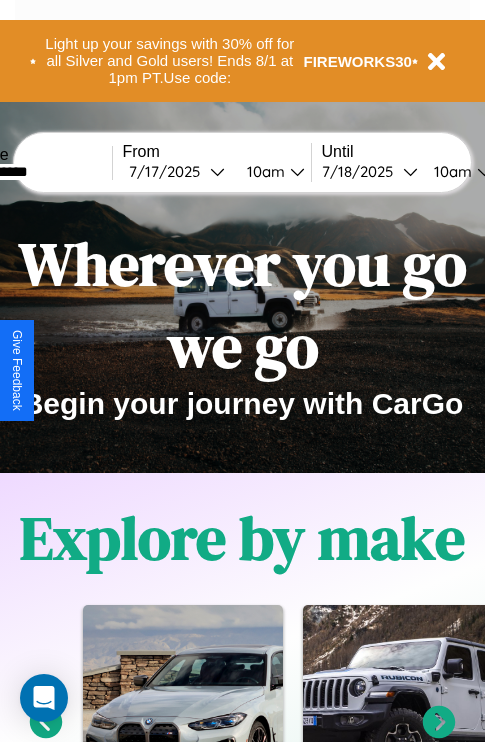 type on "**********" 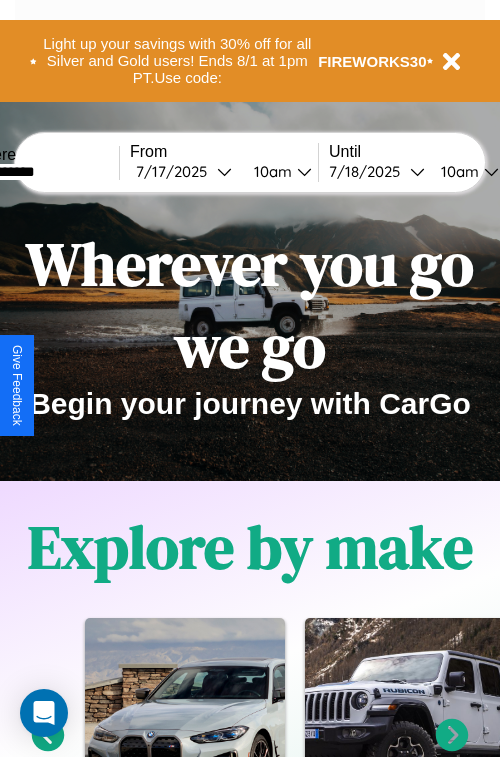 select on "*" 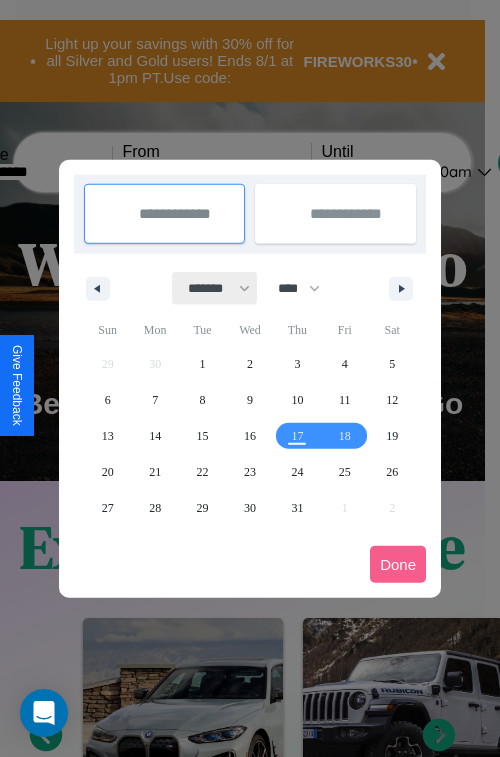click on "******* ******** ***** ***** *** **** **** ****** ********* ******* ******** ********" at bounding box center [215, 288] 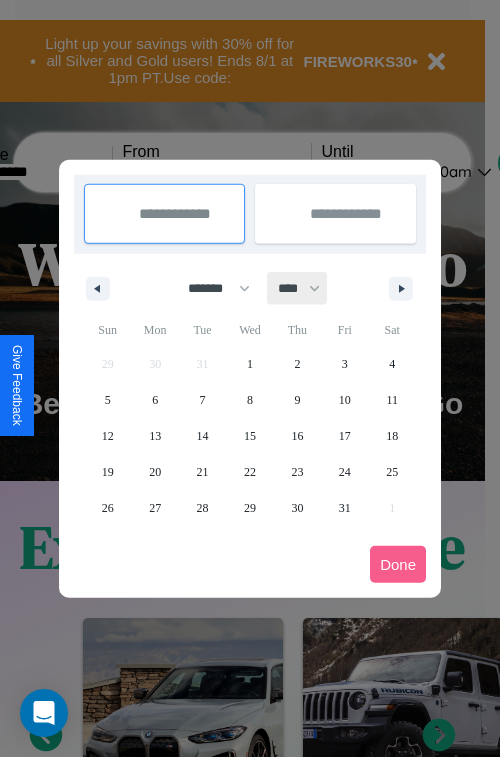 click on "**** **** **** **** **** **** **** **** **** **** **** **** **** **** **** **** **** **** **** **** **** **** **** **** **** **** **** **** **** **** **** **** **** **** **** **** **** **** **** **** **** **** **** **** **** **** **** **** **** **** **** **** **** **** **** **** **** **** **** **** **** **** **** **** **** **** **** **** **** **** **** **** **** **** **** **** **** **** **** **** **** **** **** **** **** **** **** **** **** **** **** **** **** **** **** **** **** **** **** **** **** **** **** **** **** **** **** **** **** **** **** **** **** **** **** **** **** **** **** **** ****" at bounding box center (298, 288) 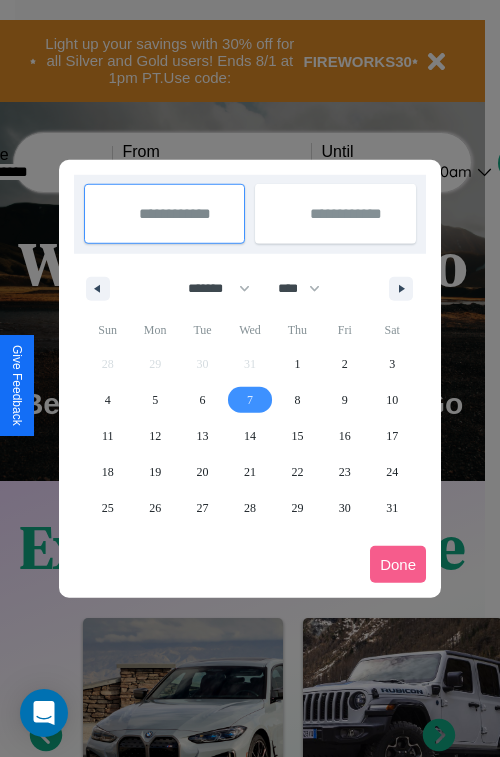 click on "7" at bounding box center (250, 400) 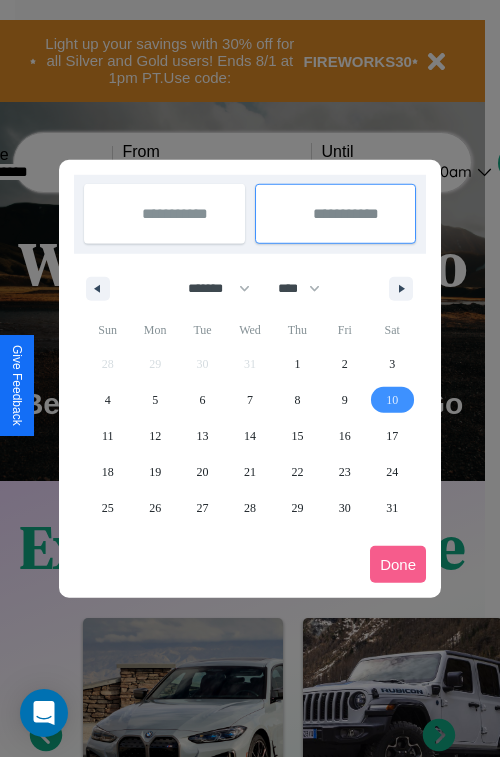 click on "10" at bounding box center [392, 400] 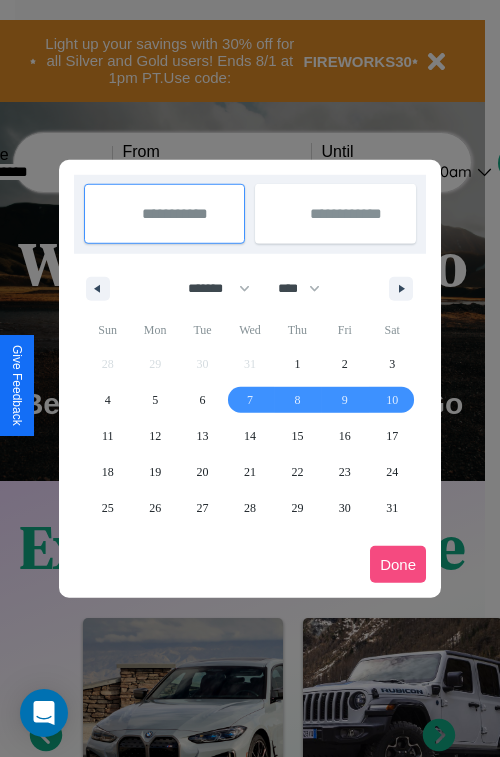 click on "Done" at bounding box center (398, 564) 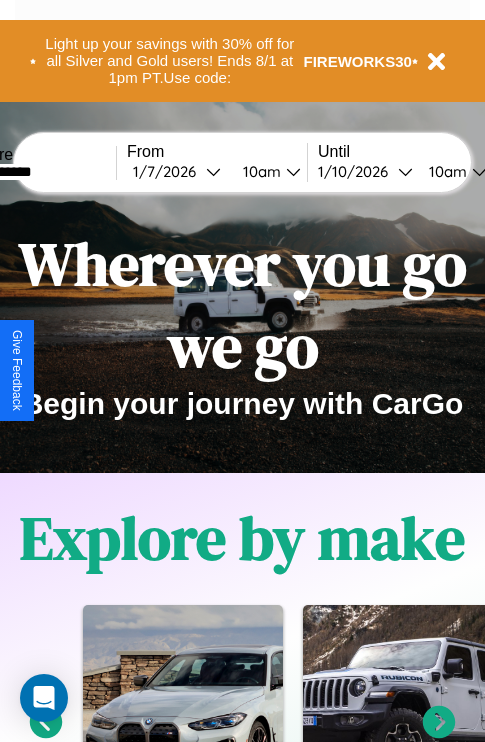 click on "10am" at bounding box center [259, 171] 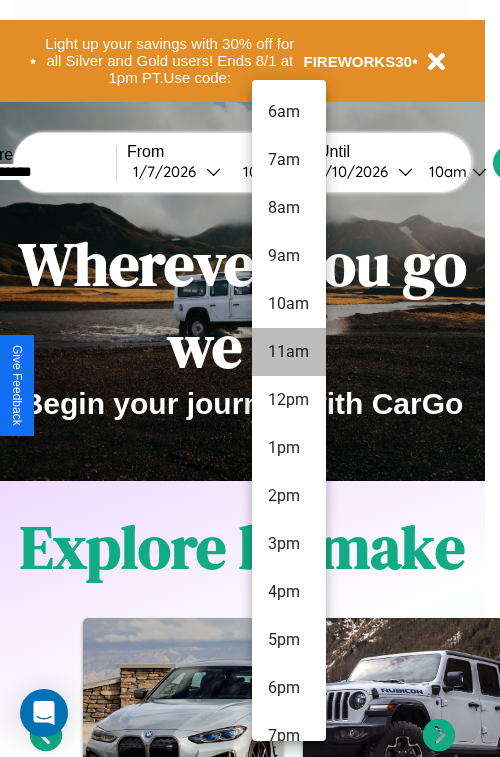 click on "11am" at bounding box center (289, 352) 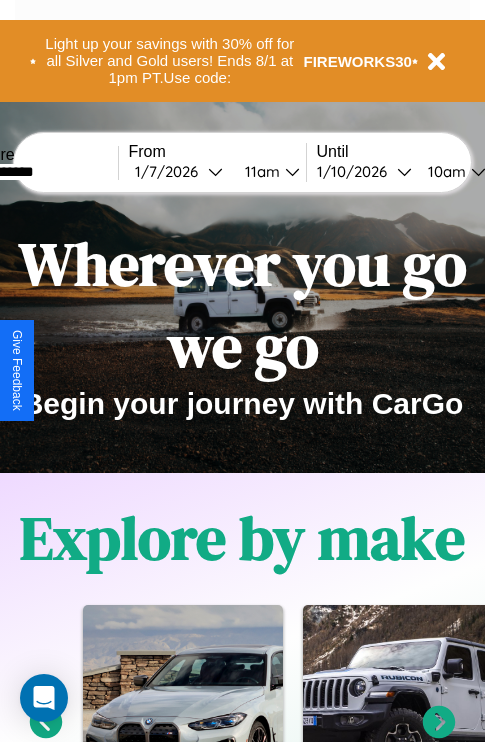 scroll, scrollTop: 0, scrollLeft: 67, axis: horizontal 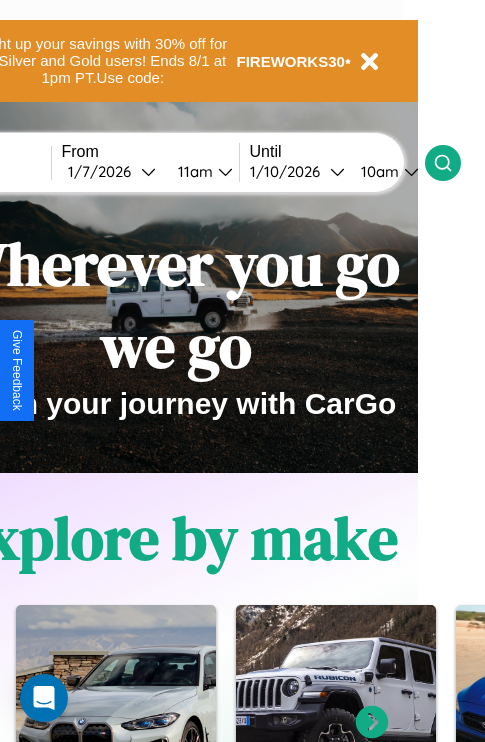 click 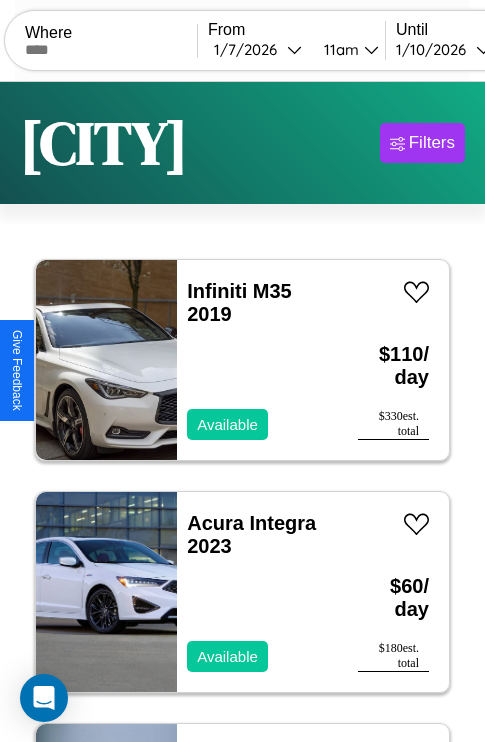 scroll, scrollTop: 95, scrollLeft: 0, axis: vertical 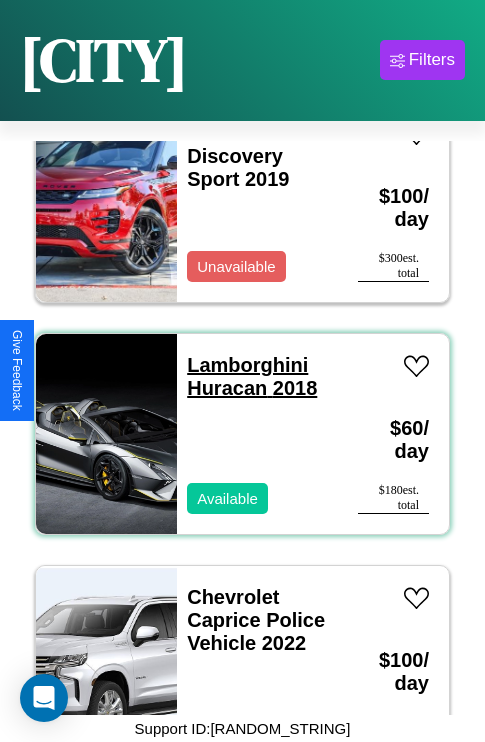 click on "Lamborghini   Huracan   2018" at bounding box center [252, 376] 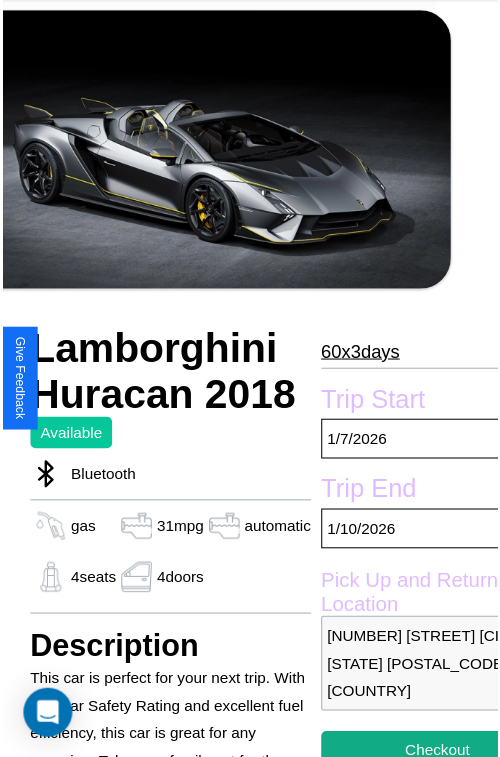 scroll, scrollTop: 130, scrollLeft: 84, axis: both 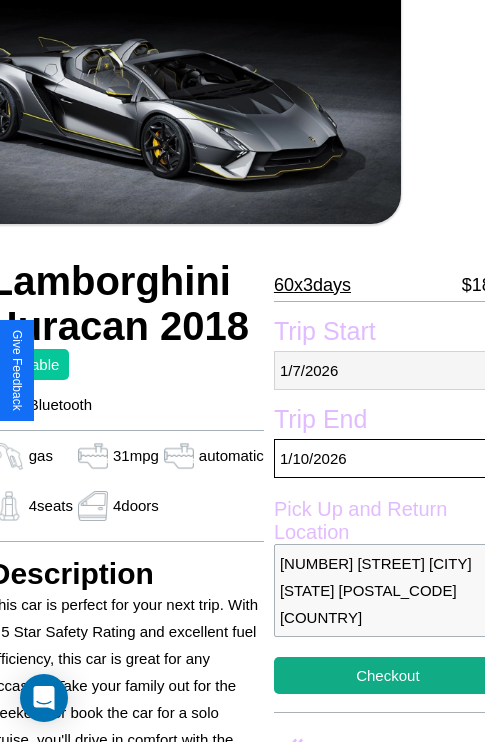 click on "1 / 7 / 2026" at bounding box center [388, 370] 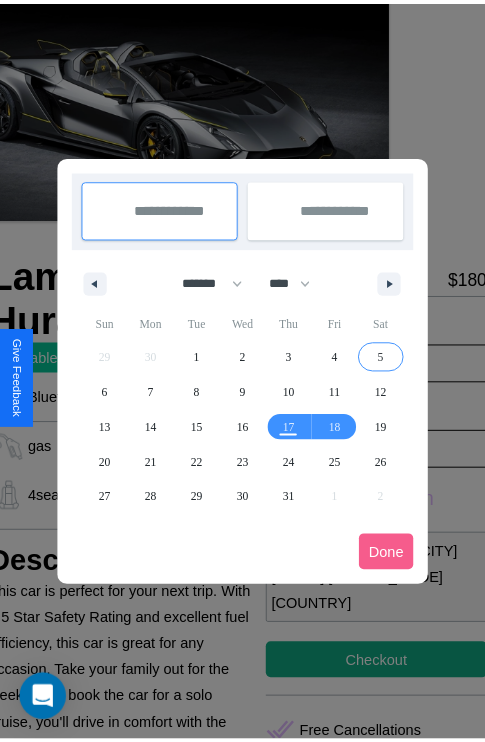 scroll, scrollTop: 0, scrollLeft: 84, axis: horizontal 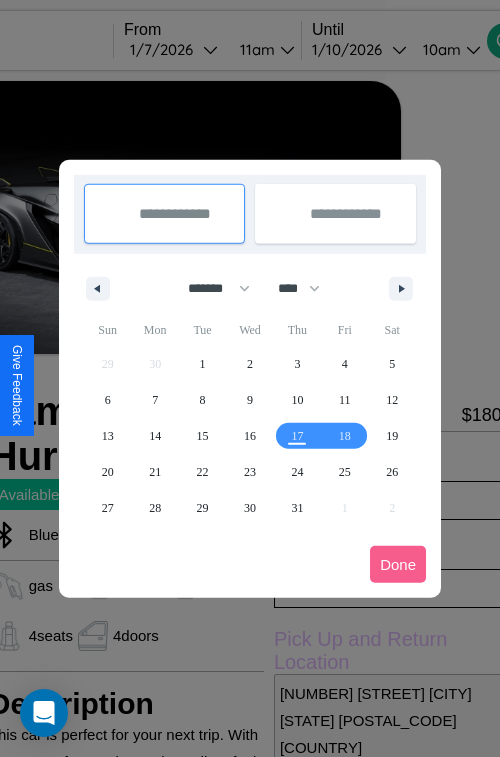 click at bounding box center (250, 378) 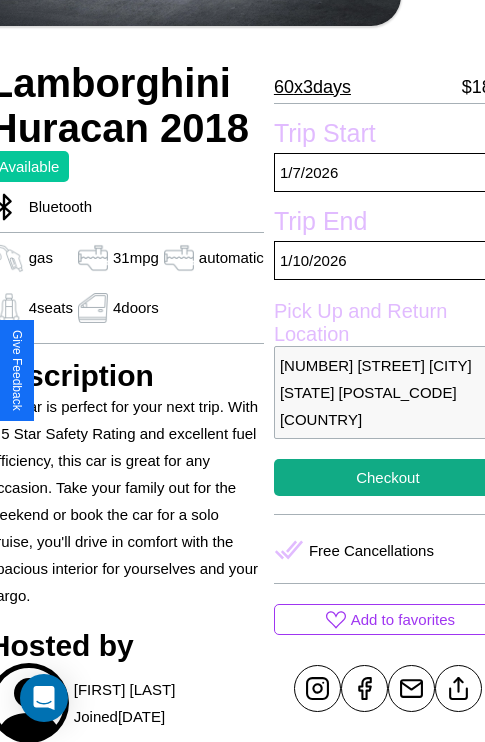scroll, scrollTop: 408, scrollLeft: 84, axis: both 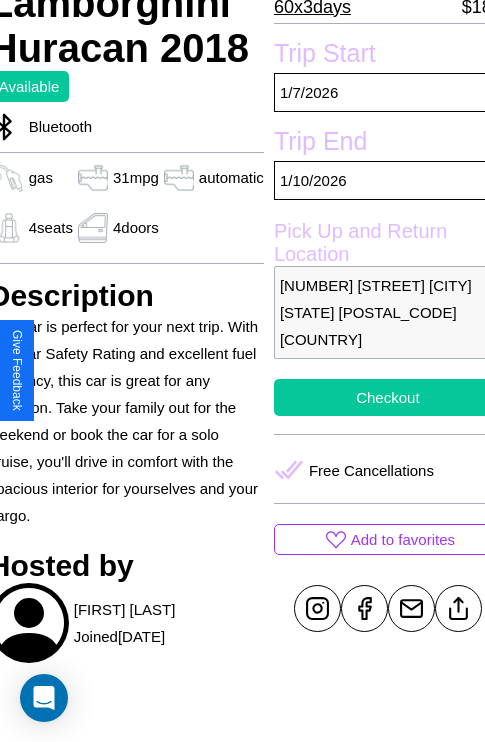 click on "Checkout" at bounding box center [388, 397] 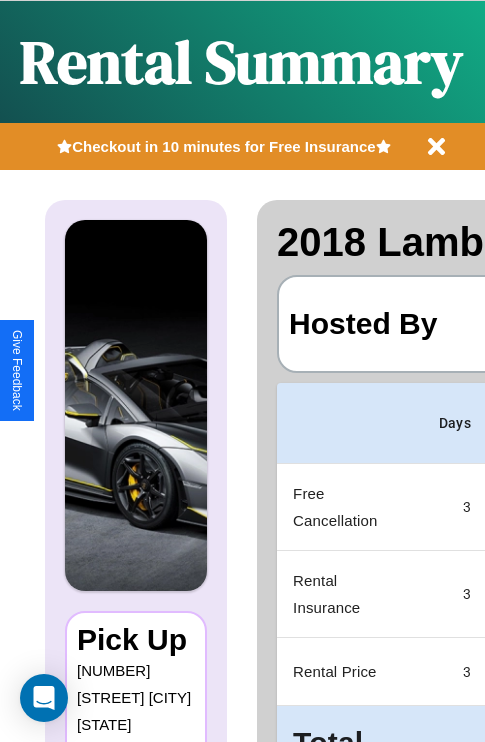 scroll, scrollTop: 106, scrollLeft: 384, axis: both 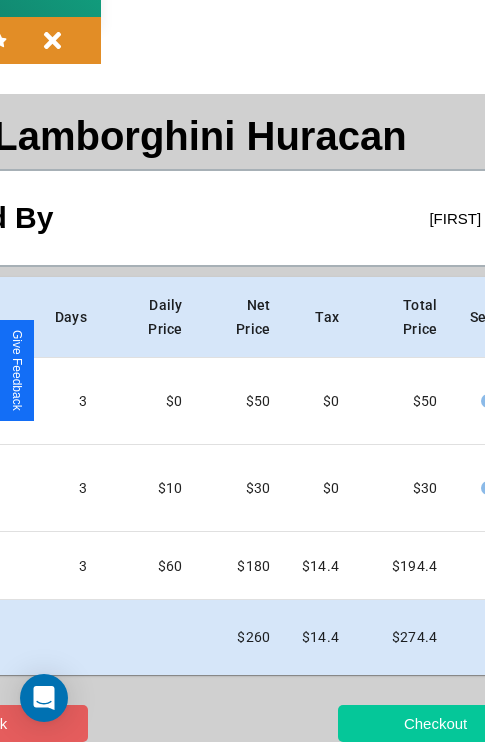 click on "Checkout" at bounding box center [435, 723] 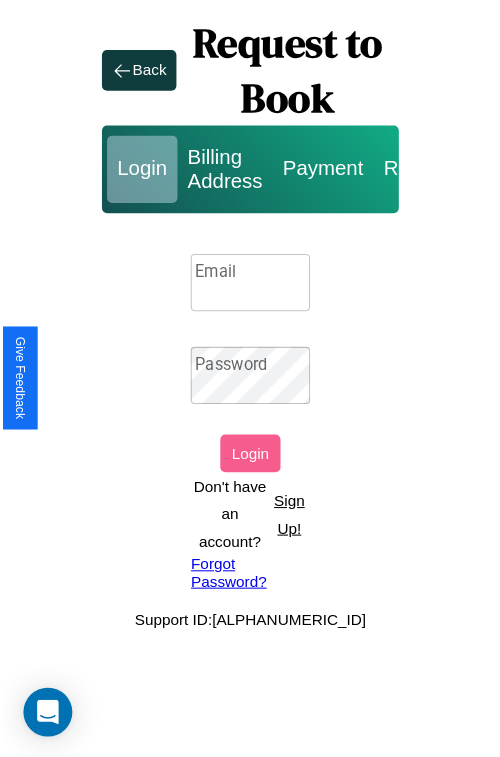 scroll, scrollTop: 0, scrollLeft: 0, axis: both 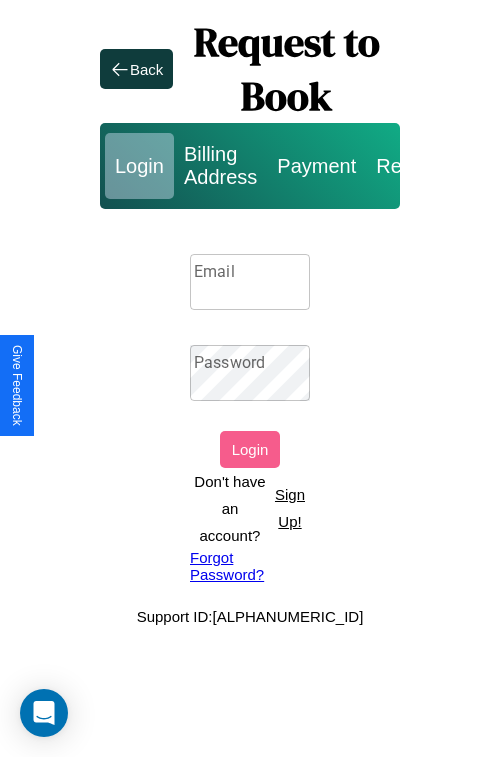 click on "Email" at bounding box center [250, 282] 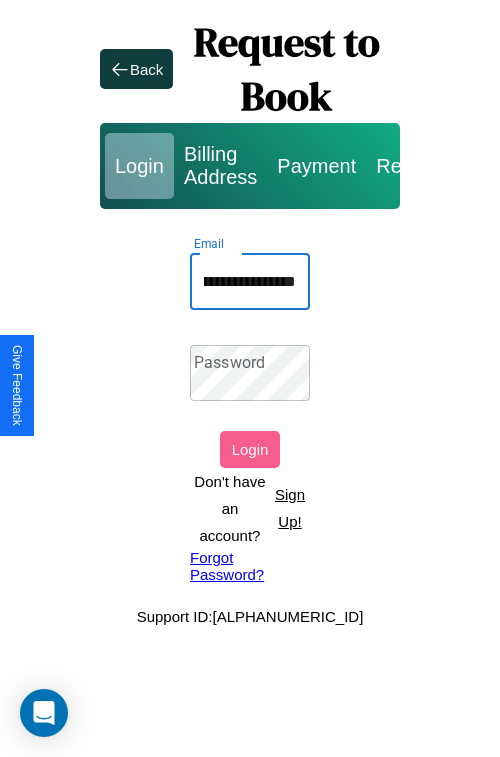 scroll, scrollTop: 0, scrollLeft: 107, axis: horizontal 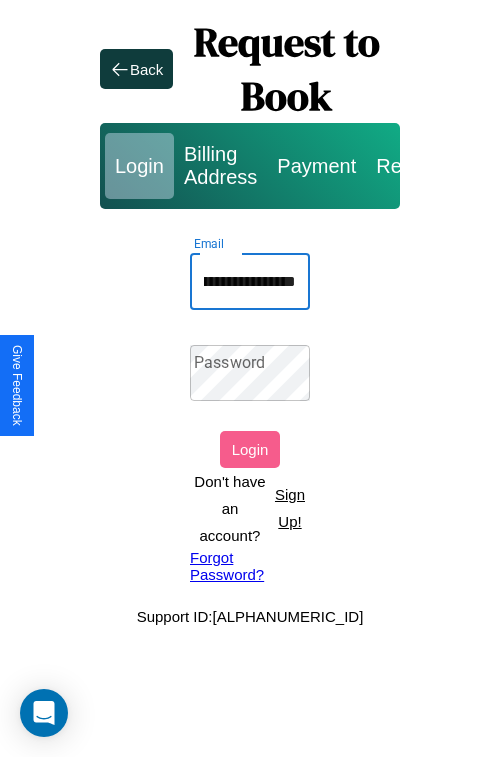 type on "**********" 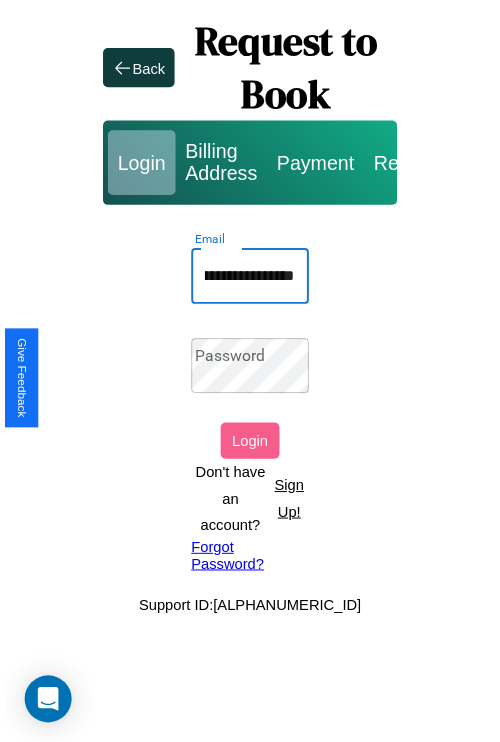 scroll, scrollTop: 0, scrollLeft: 0, axis: both 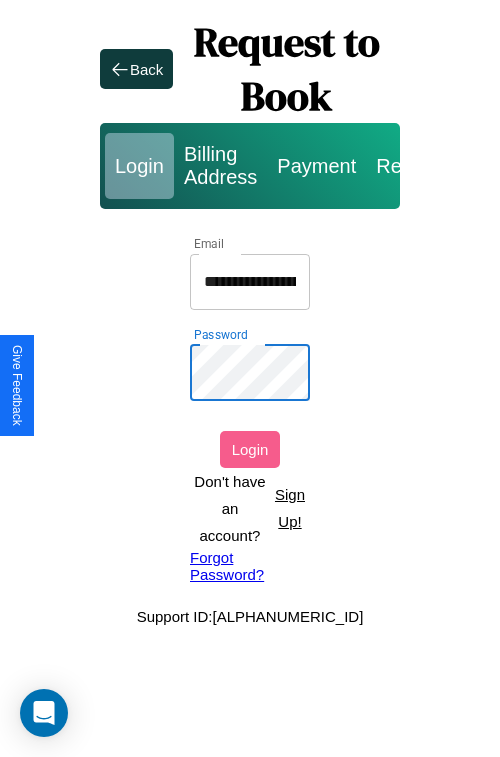 click on "Login" at bounding box center [250, 449] 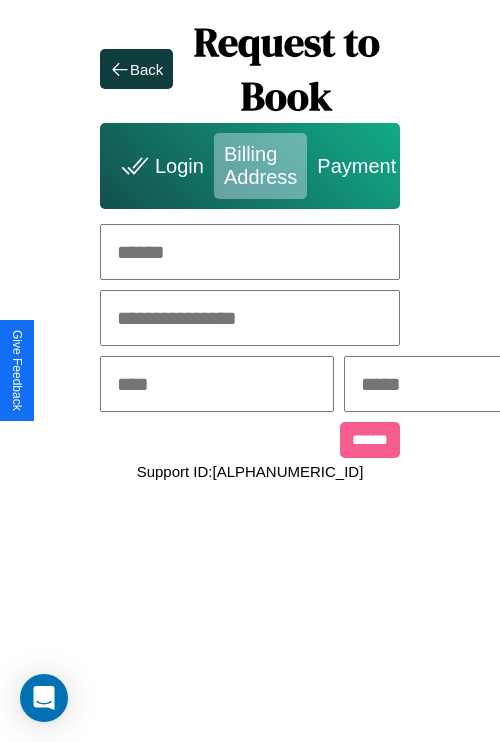 click at bounding box center (250, 252) 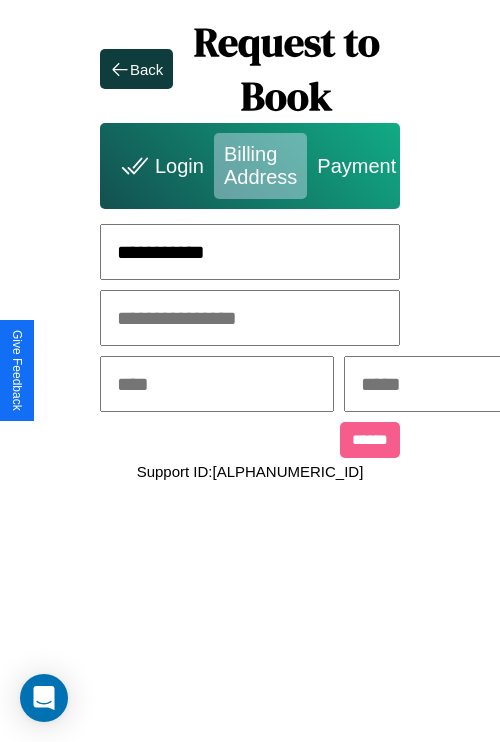 type on "**********" 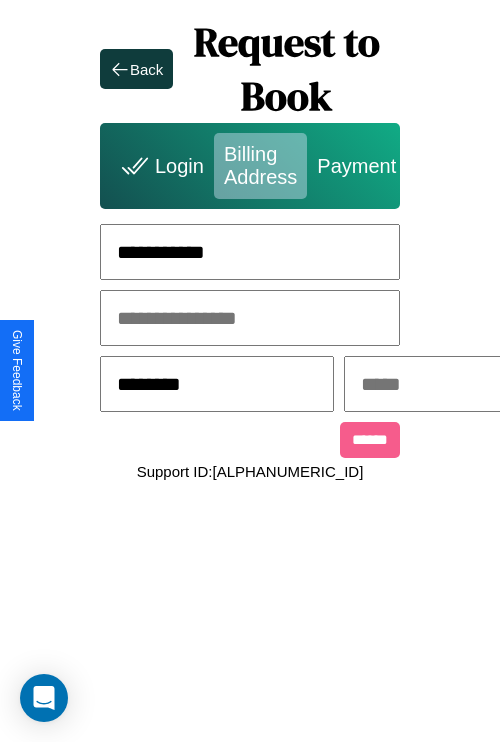click at bounding box center (461, 384) 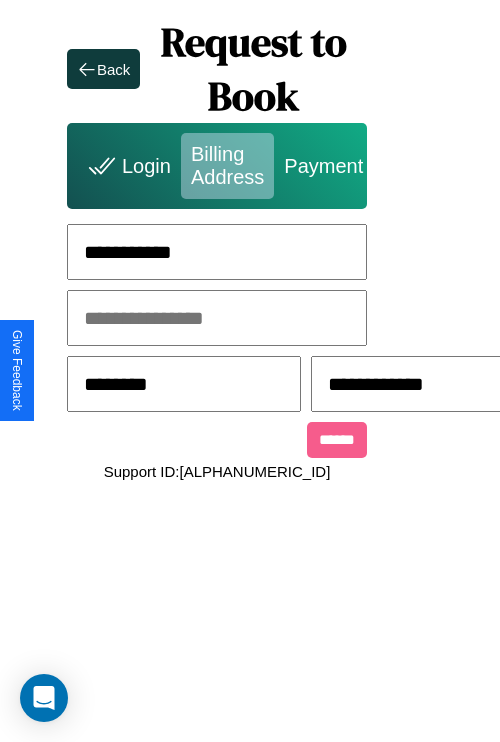 scroll, scrollTop: 0, scrollLeft: 517, axis: horizontal 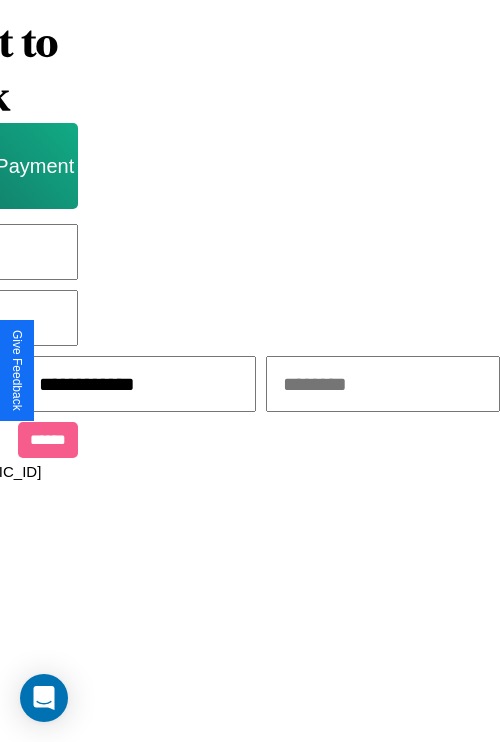 type on "**********" 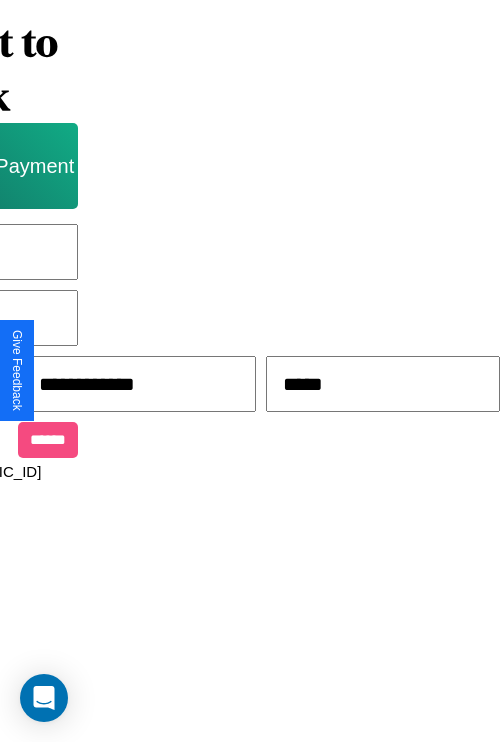 type on "*****" 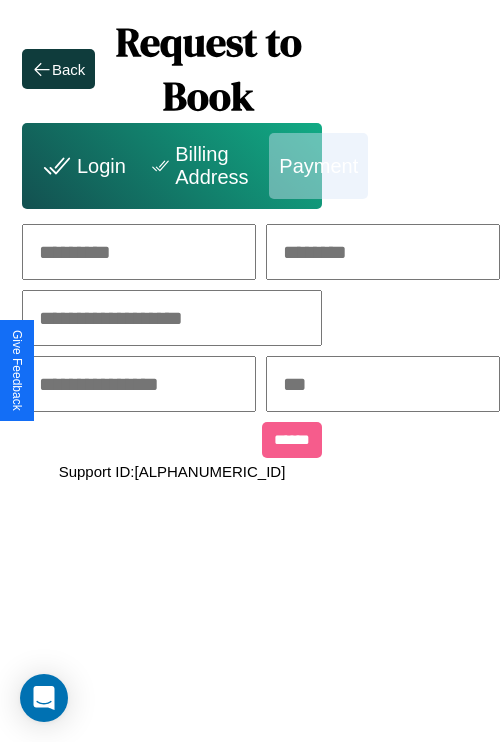 click at bounding box center [139, 252] 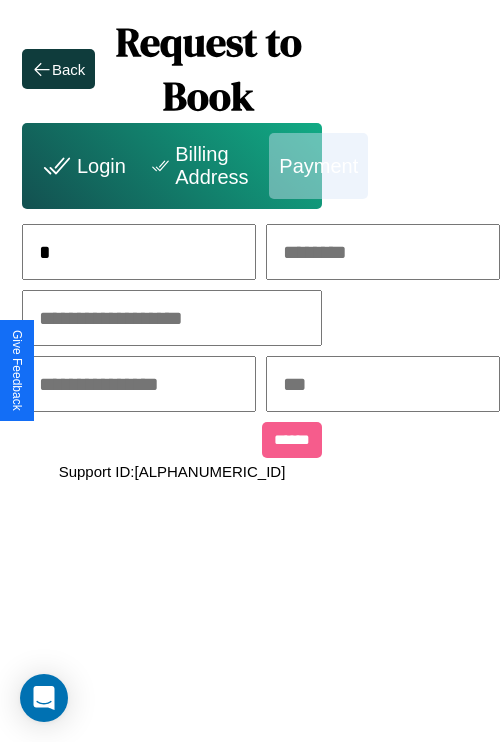 scroll, scrollTop: 0, scrollLeft: 131, axis: horizontal 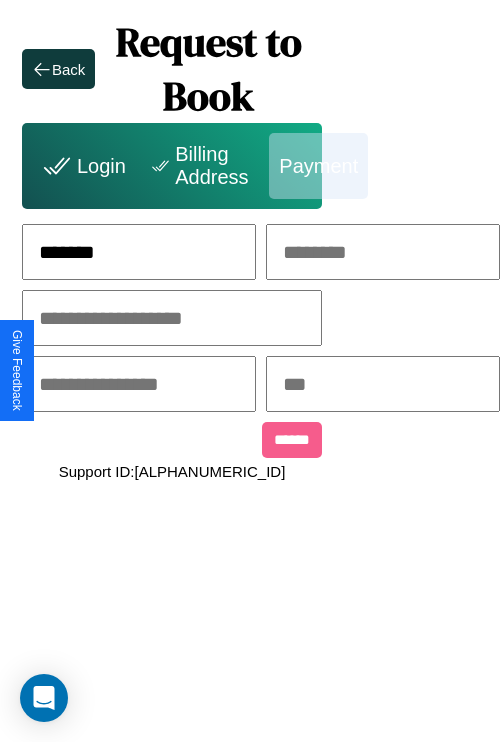 type on "*******" 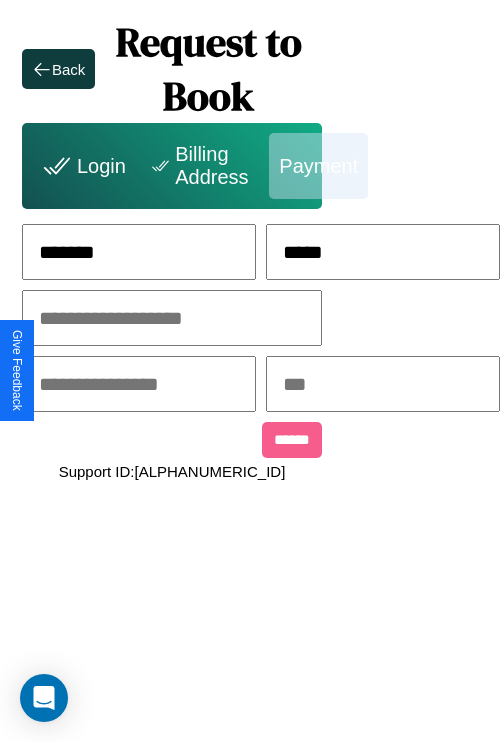 type on "*****" 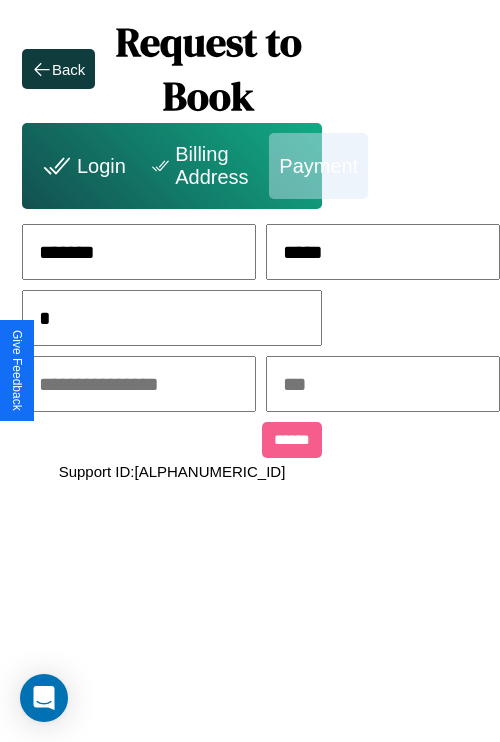 scroll, scrollTop: 0, scrollLeft: 128, axis: horizontal 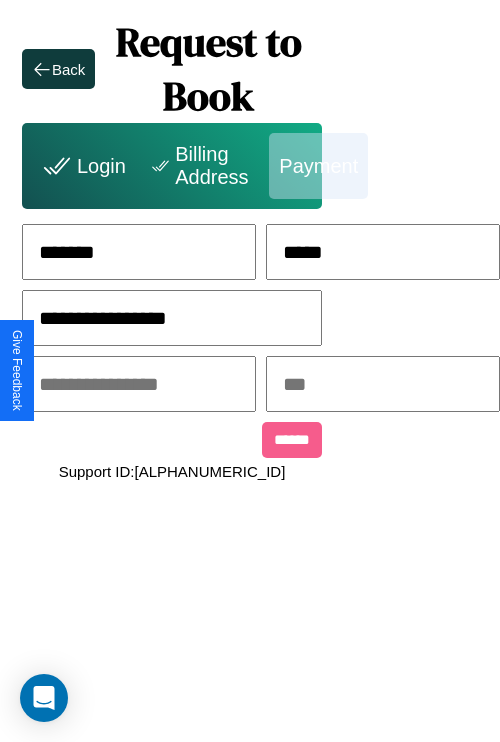 type on "**********" 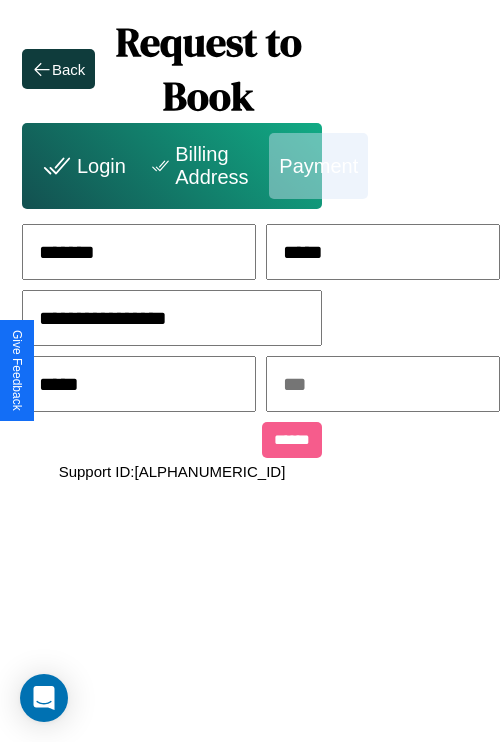 type on "*****" 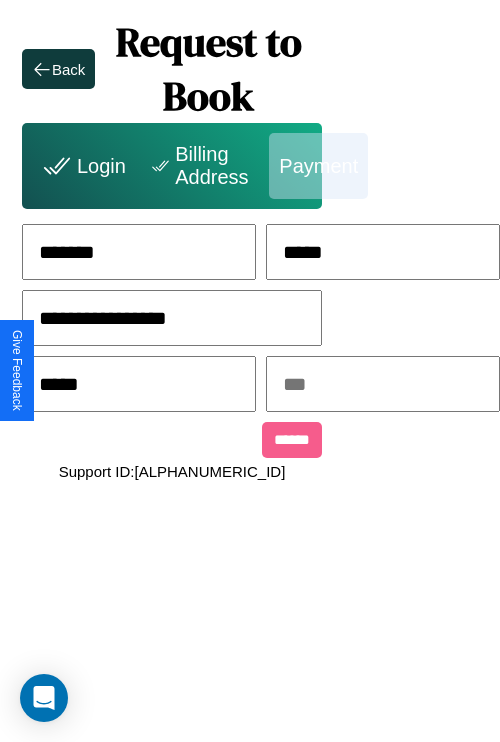 click at bounding box center [383, 384] 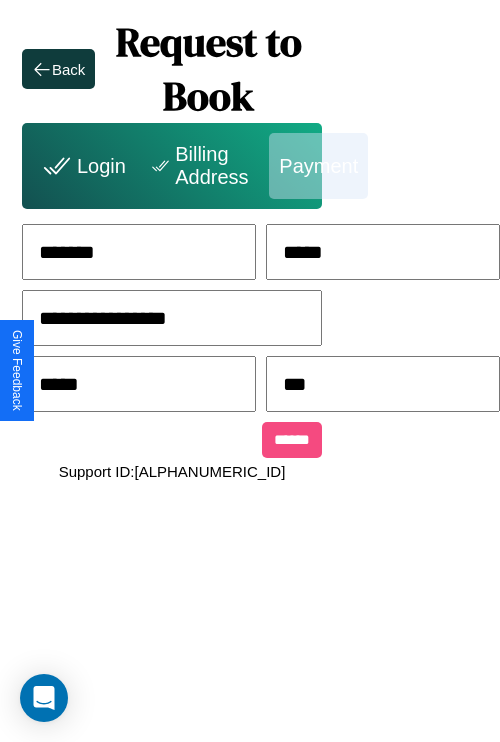 type on "***" 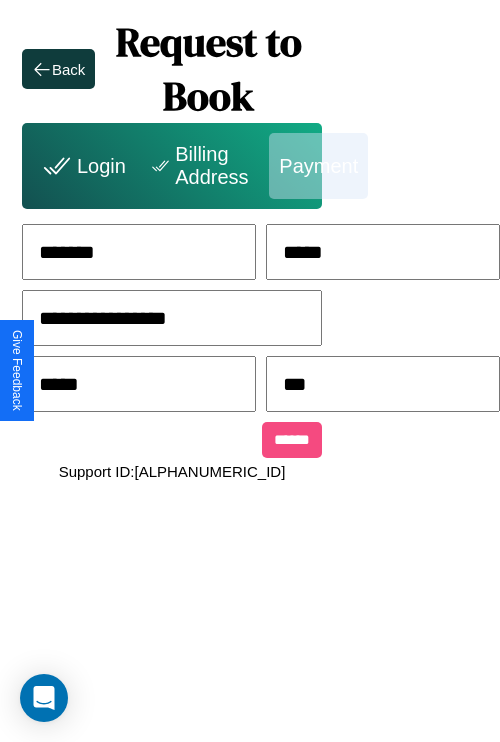 click on "******" at bounding box center (292, 440) 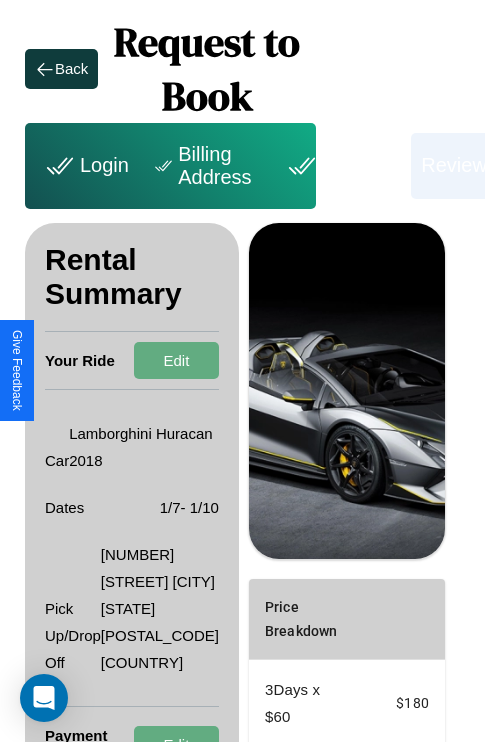 scroll, scrollTop: 382, scrollLeft: 72, axis: both 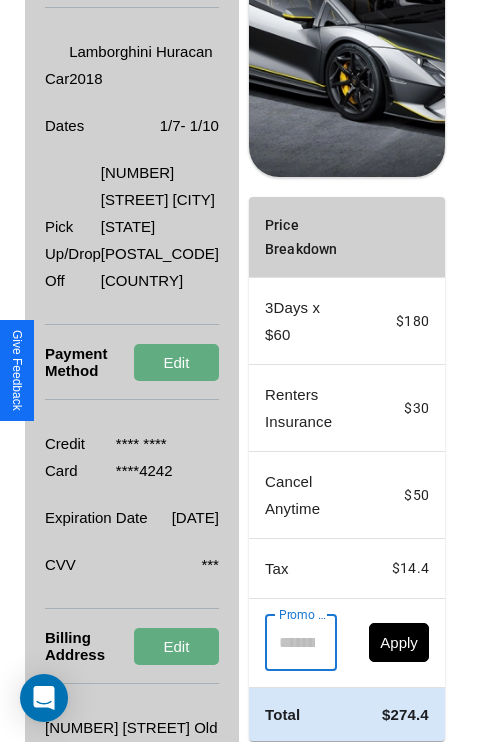 click on "Promo Code" at bounding box center [290, 643] 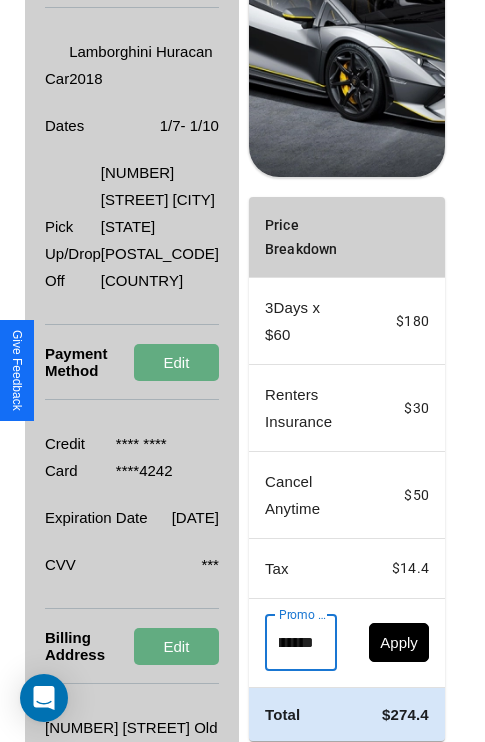 scroll, scrollTop: 0, scrollLeft: 71, axis: horizontal 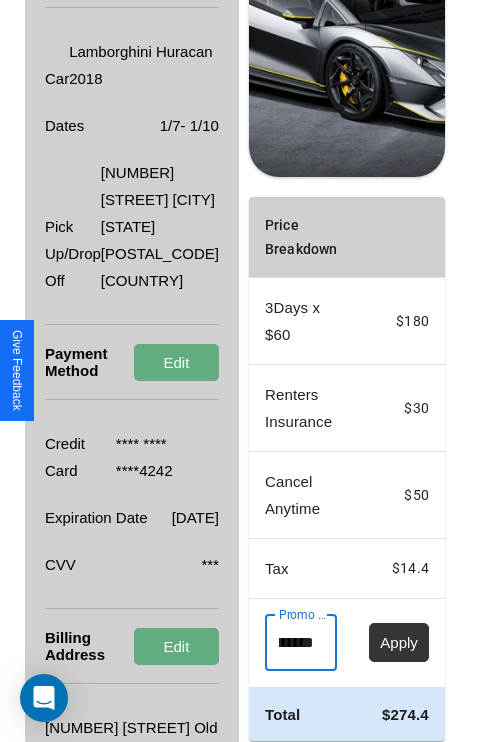type on "**********" 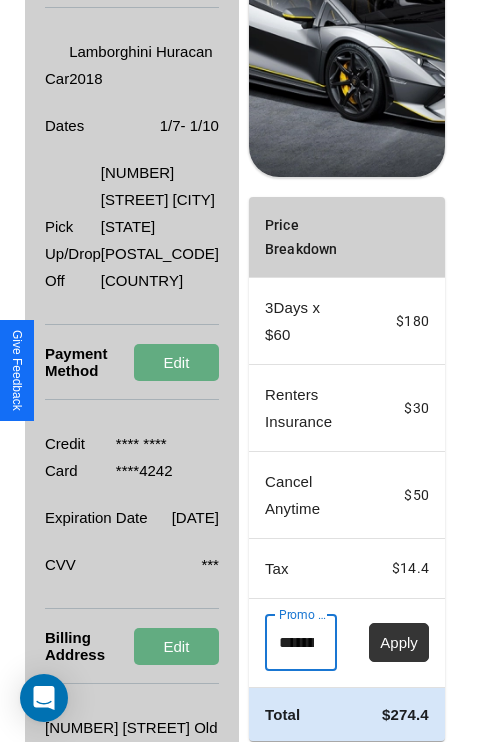 click on "Apply" at bounding box center (399, 642) 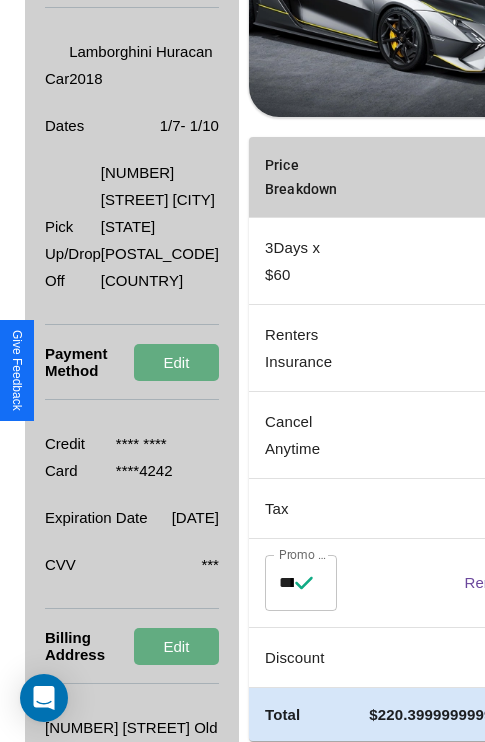 click on "Remove" at bounding box center [493, 582] 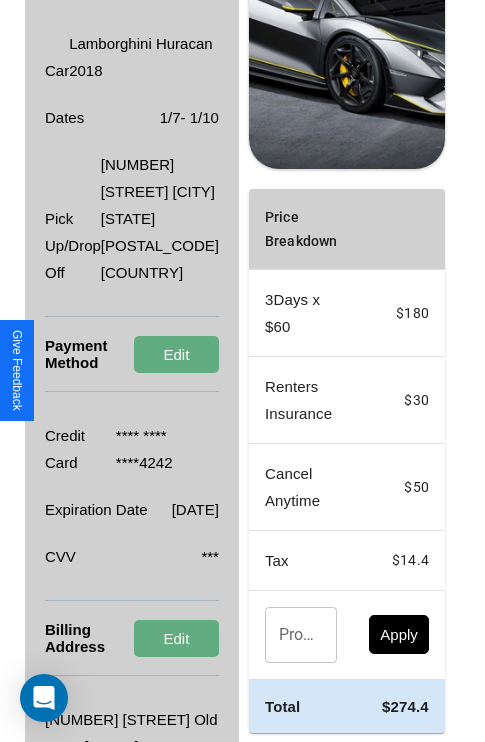 scroll, scrollTop: 536, scrollLeft: 72, axis: both 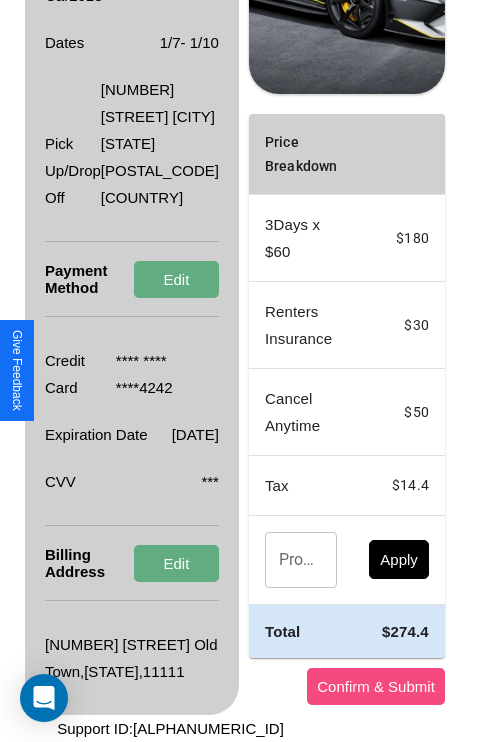 click on "Confirm & Submit" at bounding box center (376, 686) 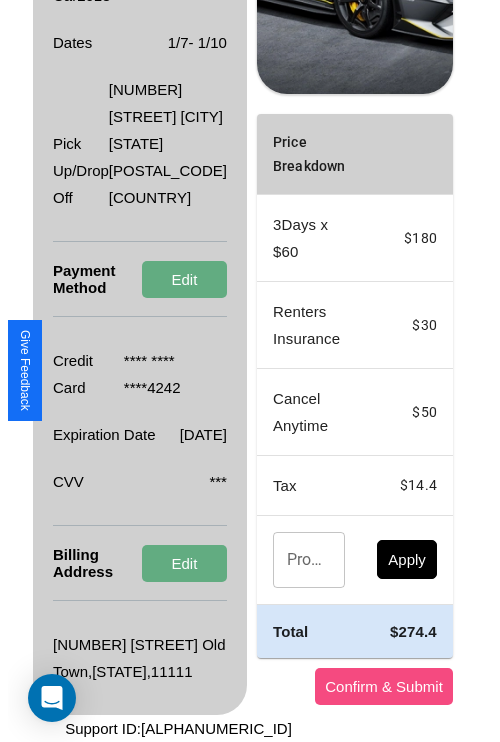 scroll, scrollTop: 0, scrollLeft: 72, axis: horizontal 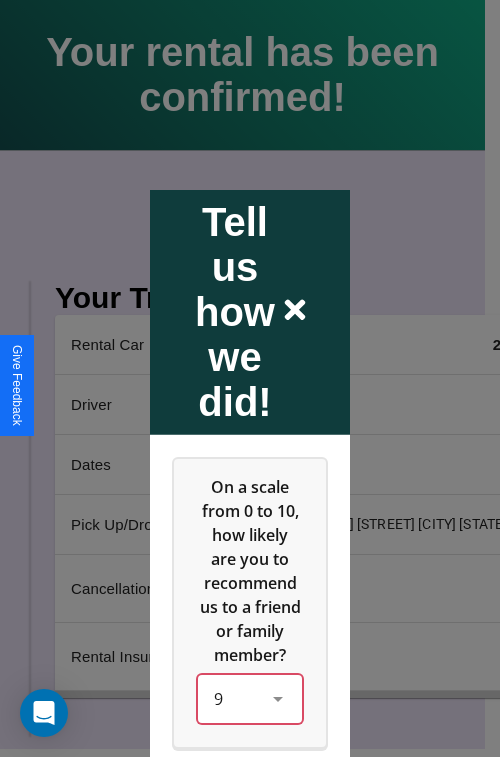 click on "9" at bounding box center (250, 698) 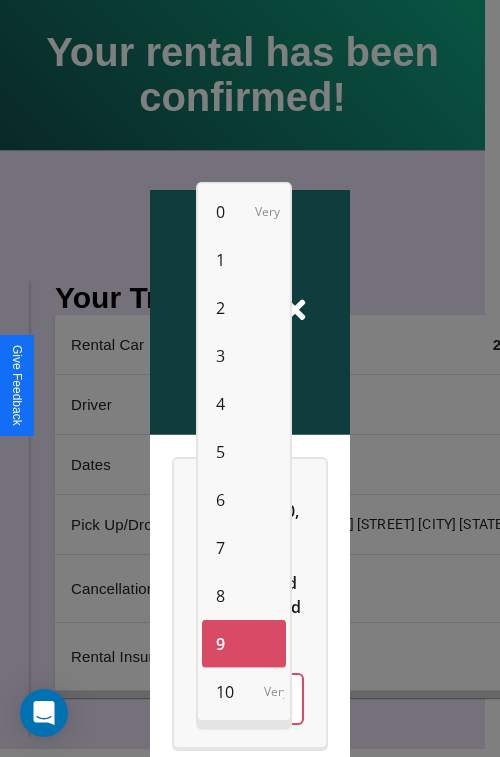 click on "3" at bounding box center [220, 356] 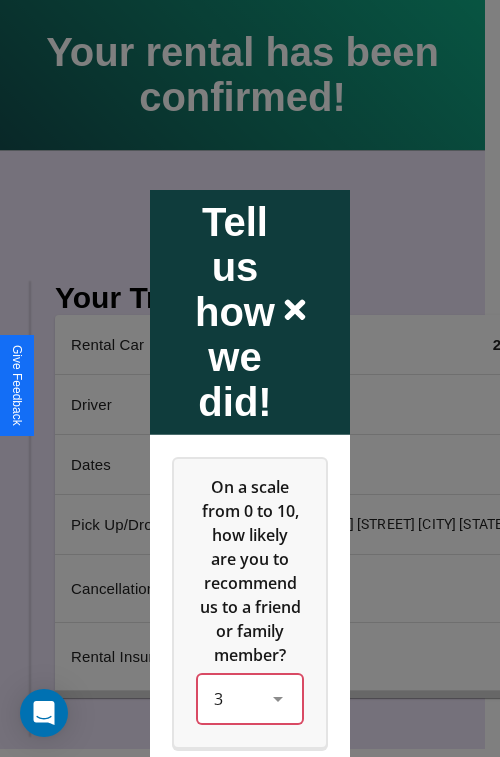 scroll, scrollTop: 334, scrollLeft: 0, axis: vertical 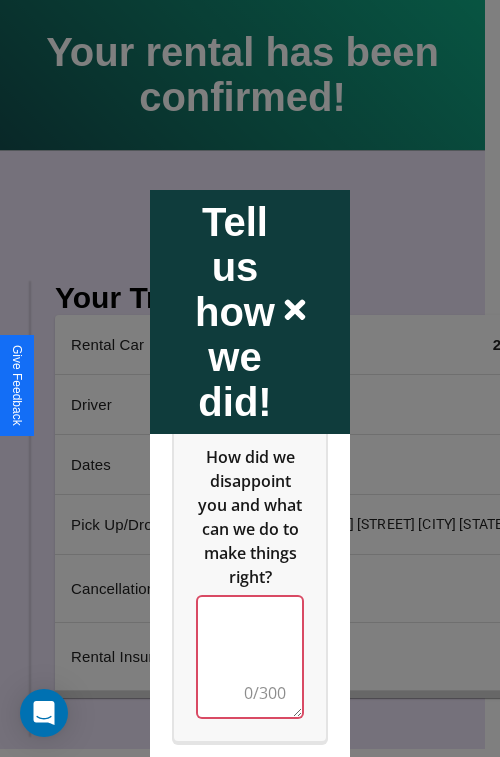 click at bounding box center (250, 656) 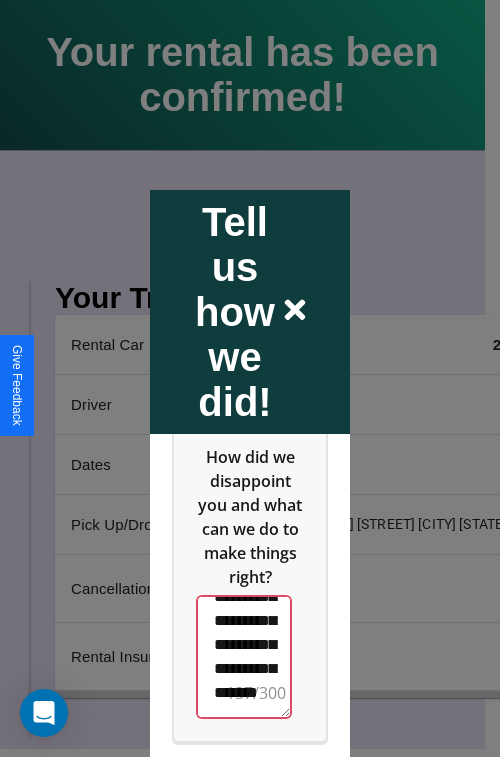 scroll, scrollTop: 564, scrollLeft: 0, axis: vertical 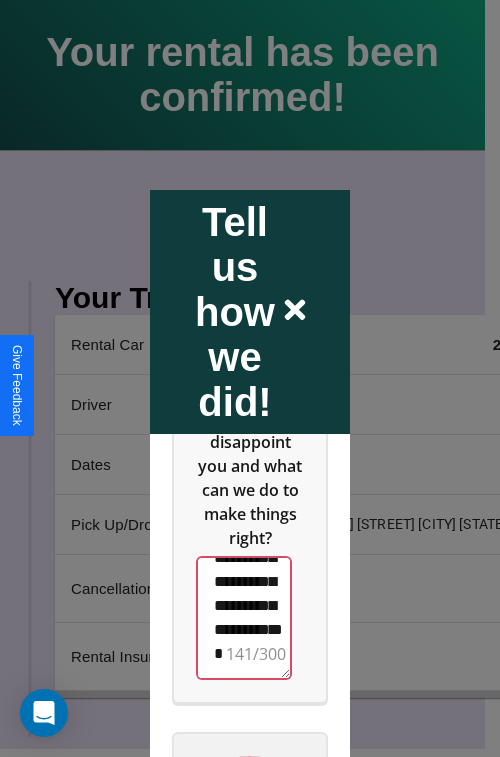 type on "**********" 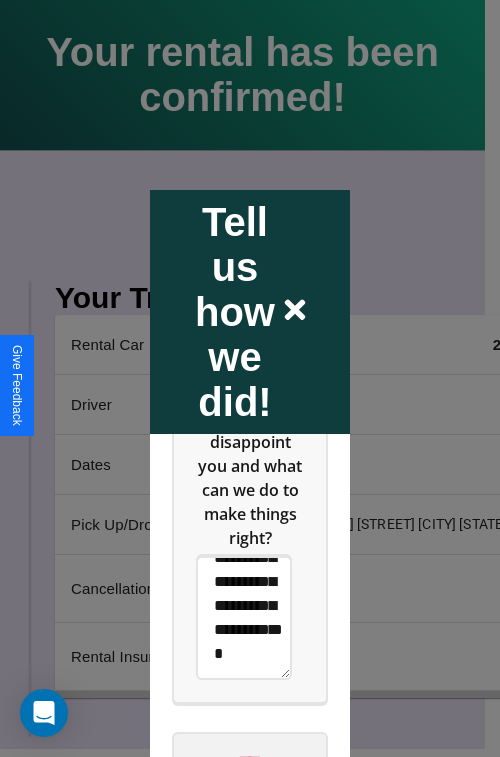 click on "****" at bounding box center [250, 761] 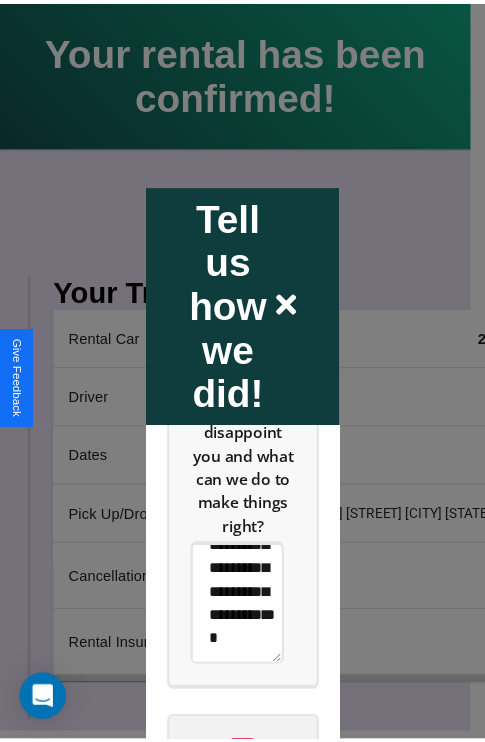 scroll, scrollTop: 0, scrollLeft: 0, axis: both 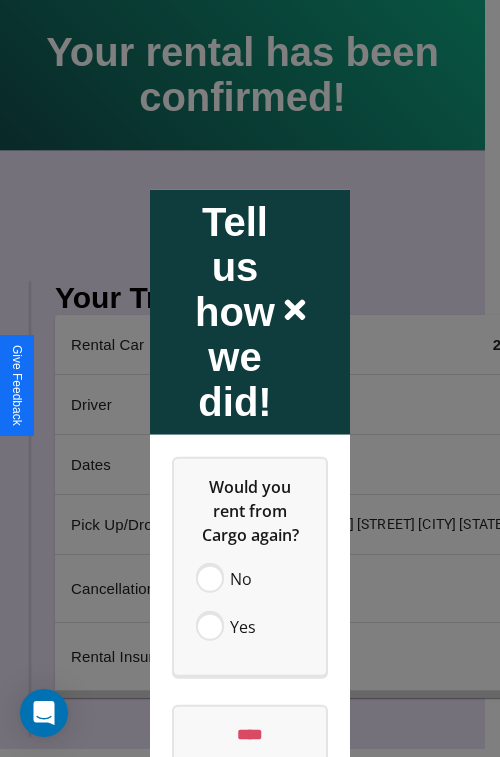 click at bounding box center [250, 378] 